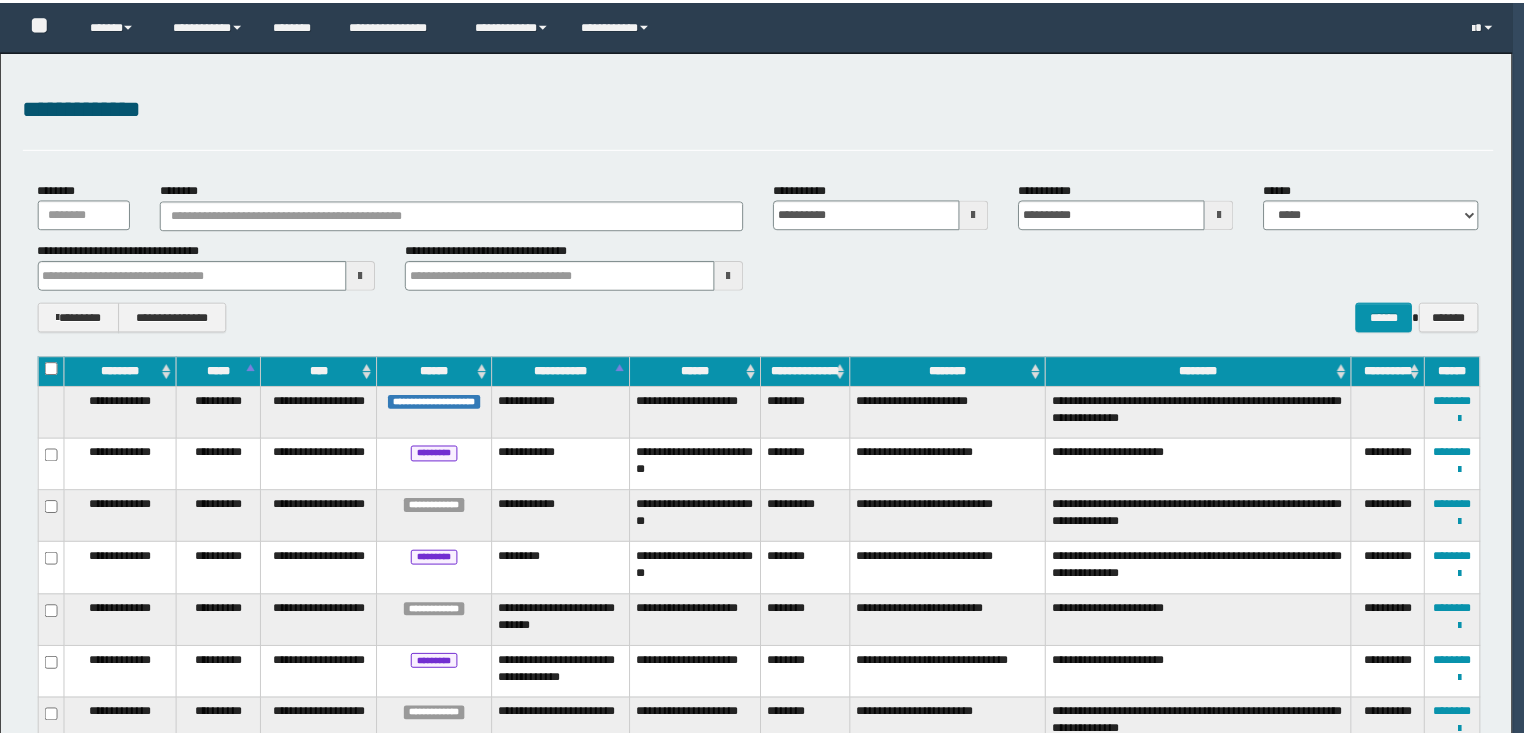 scroll, scrollTop: 0, scrollLeft: 0, axis: both 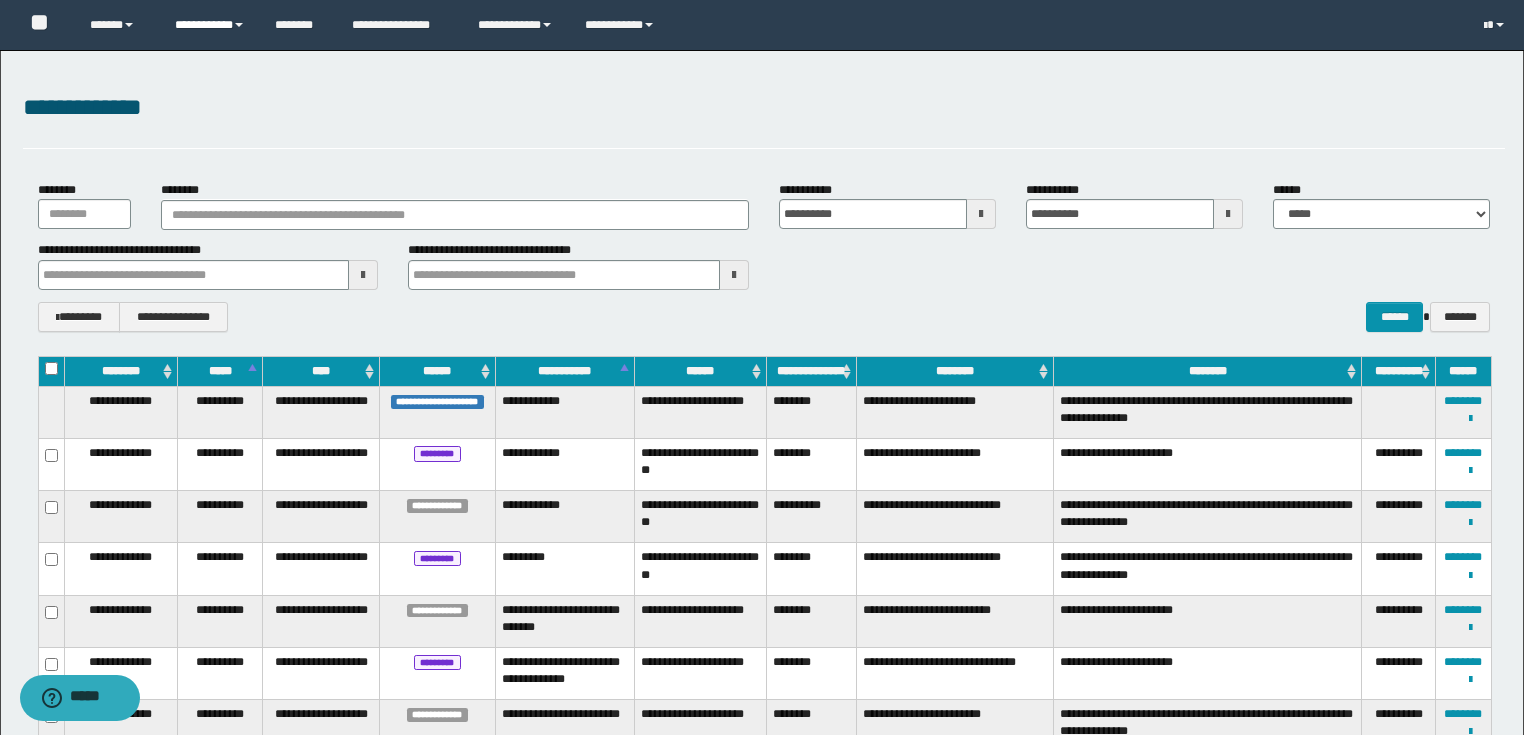 click on "**********" at bounding box center (210, 25) 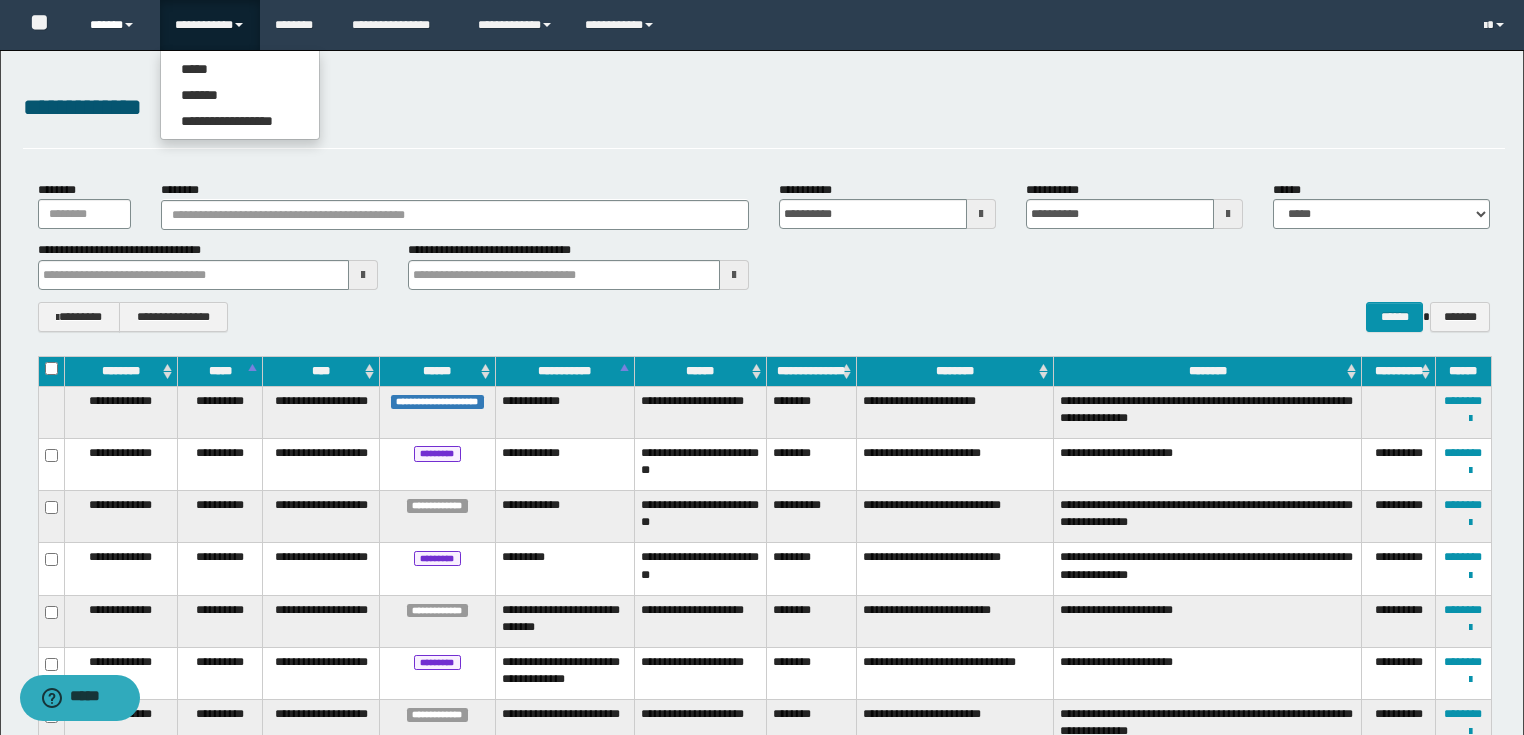 click on "******" at bounding box center (117, 25) 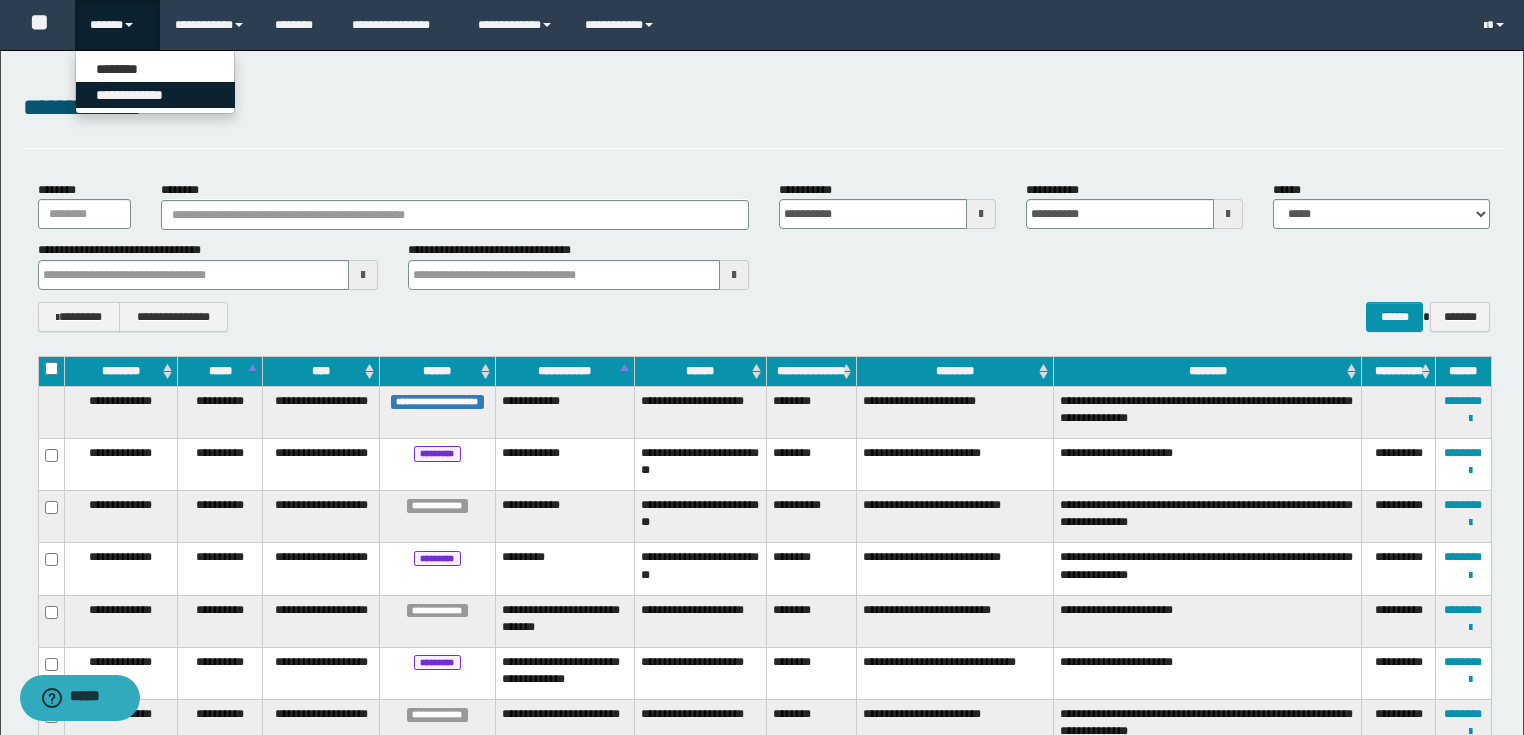 click on "**********" at bounding box center [155, 95] 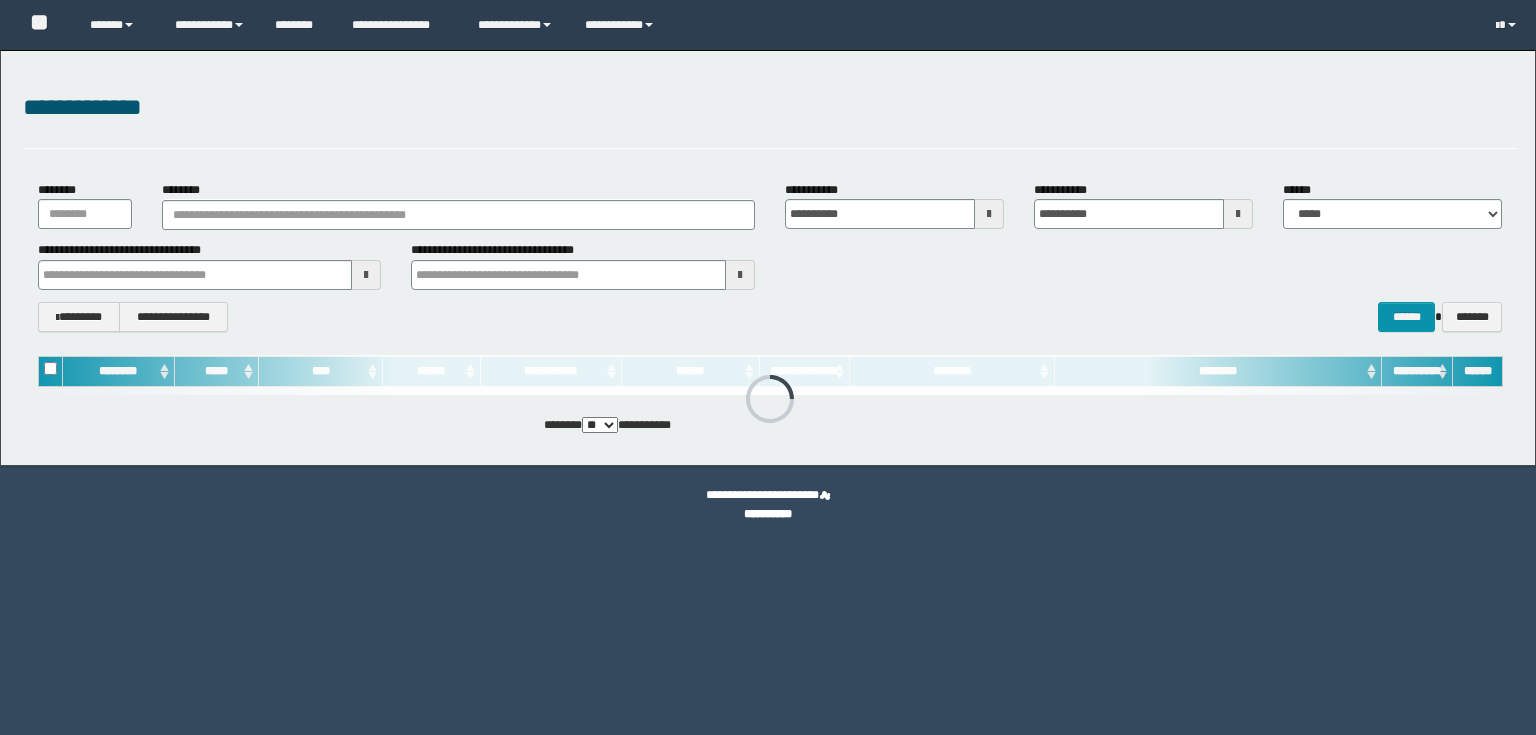 scroll, scrollTop: 0, scrollLeft: 0, axis: both 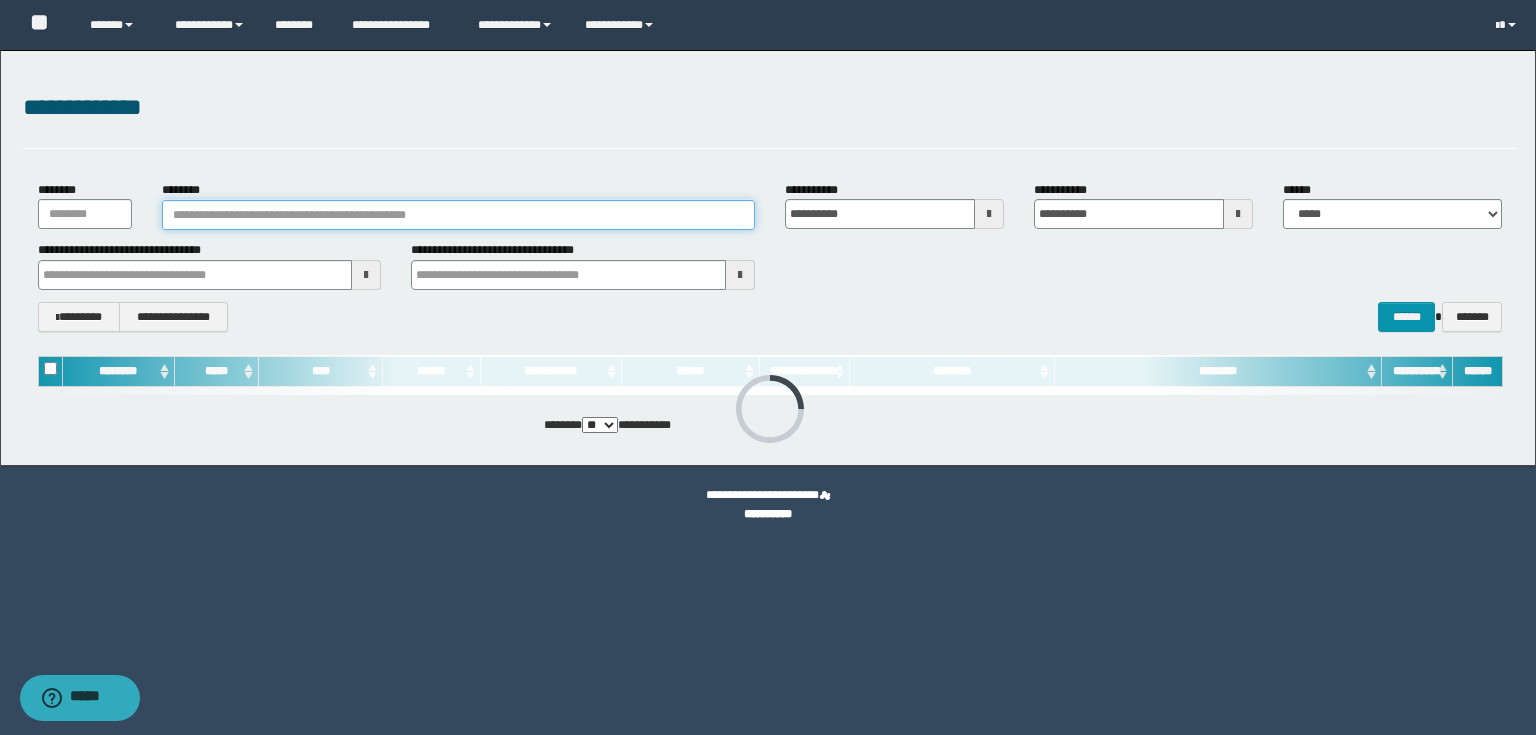 click on "********" at bounding box center [458, 215] 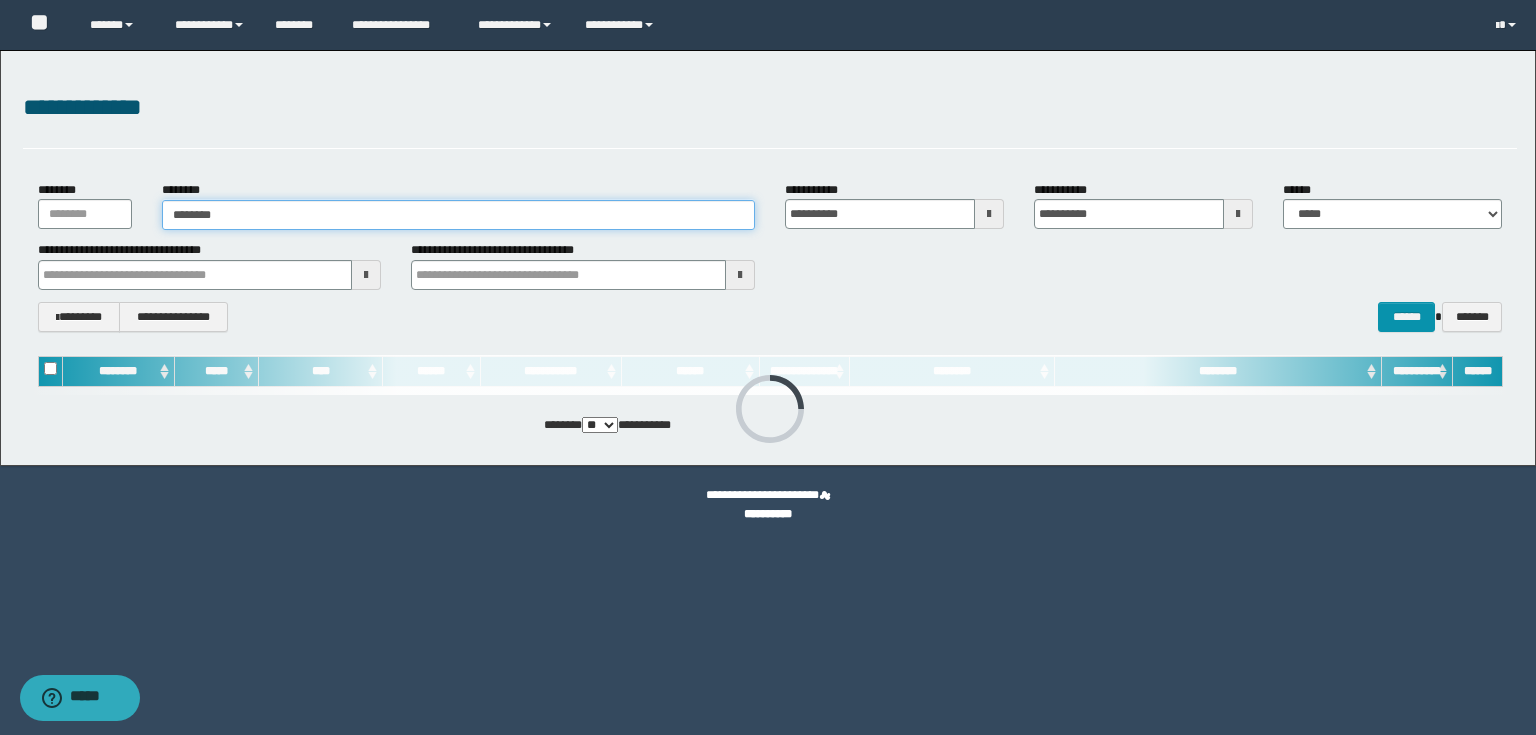 type on "********" 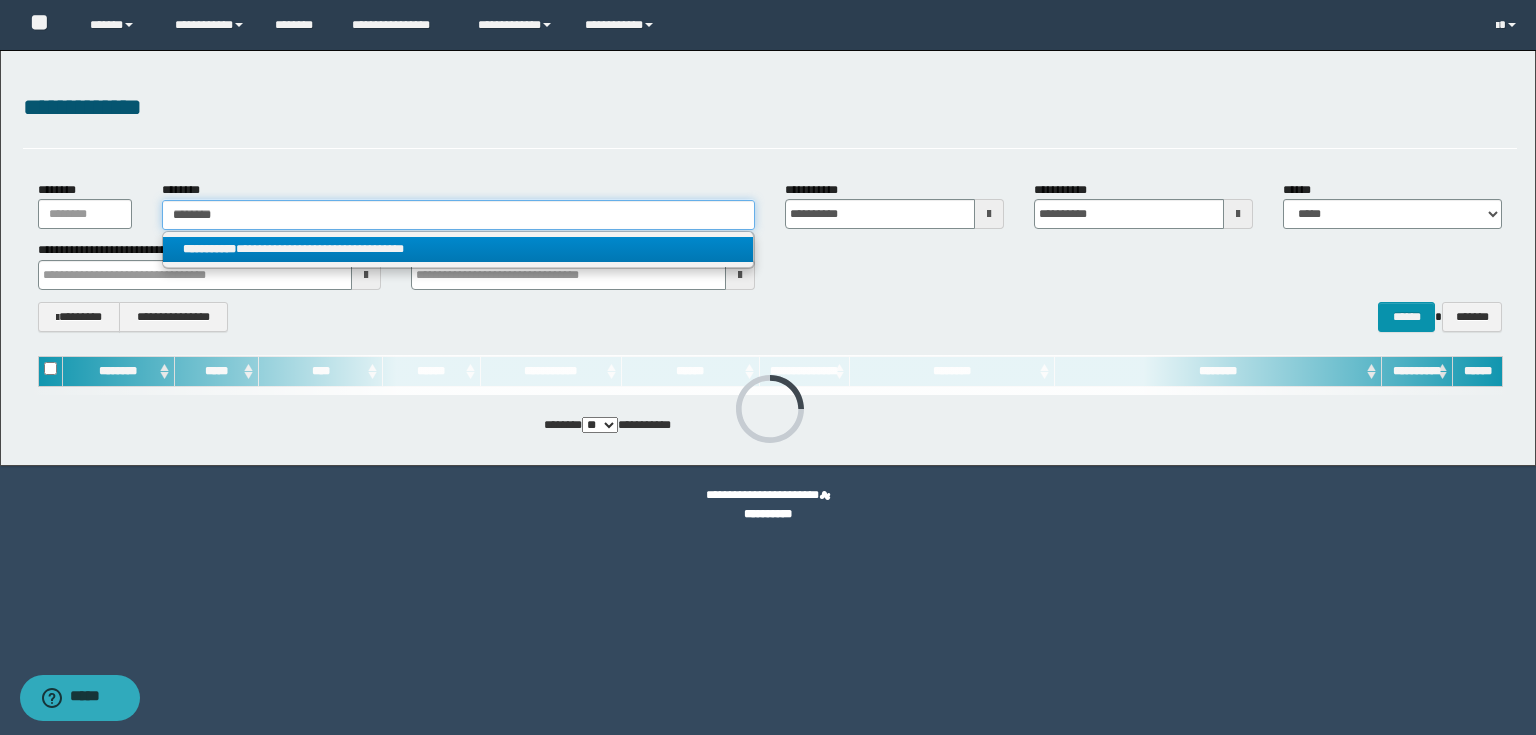 type on "********" 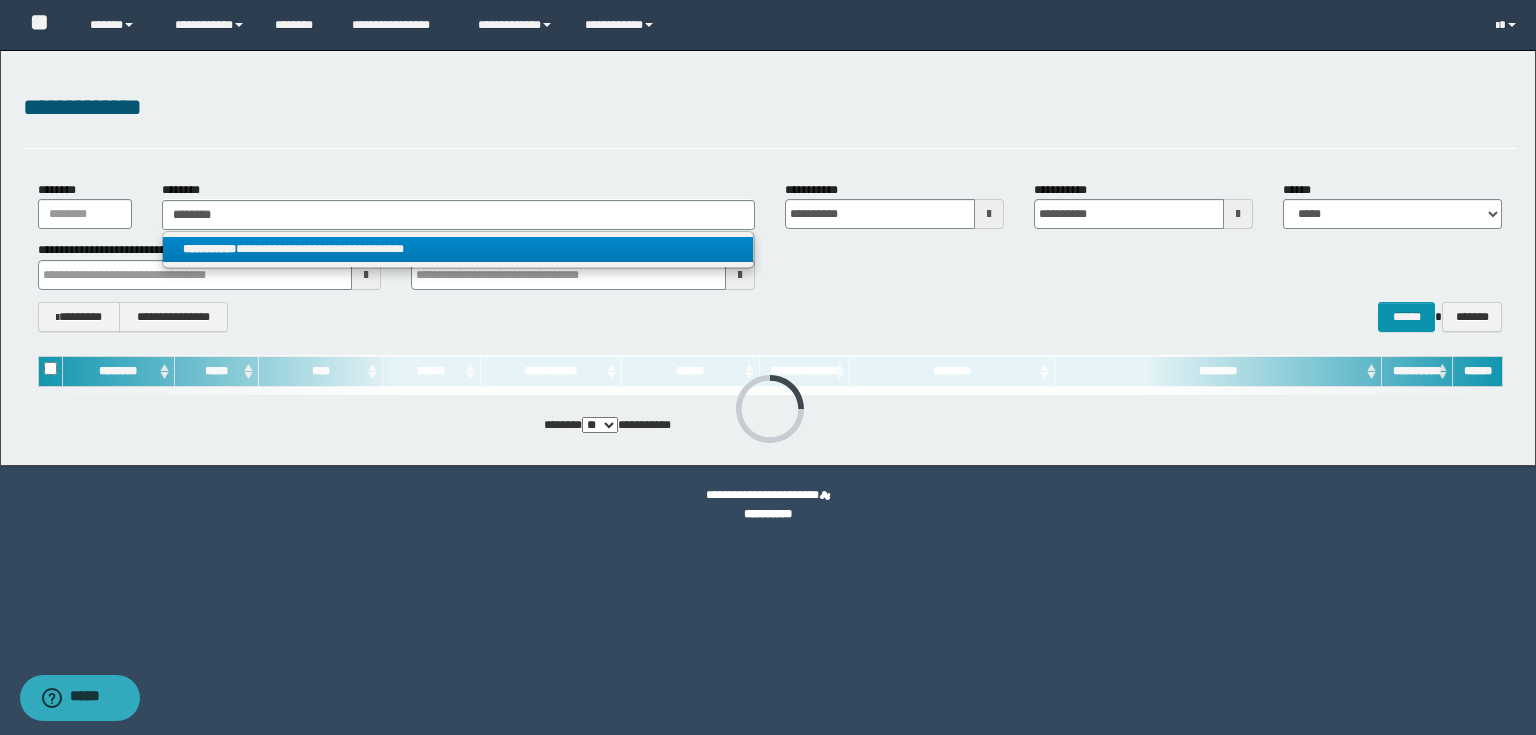 click on "**********" at bounding box center (458, 249) 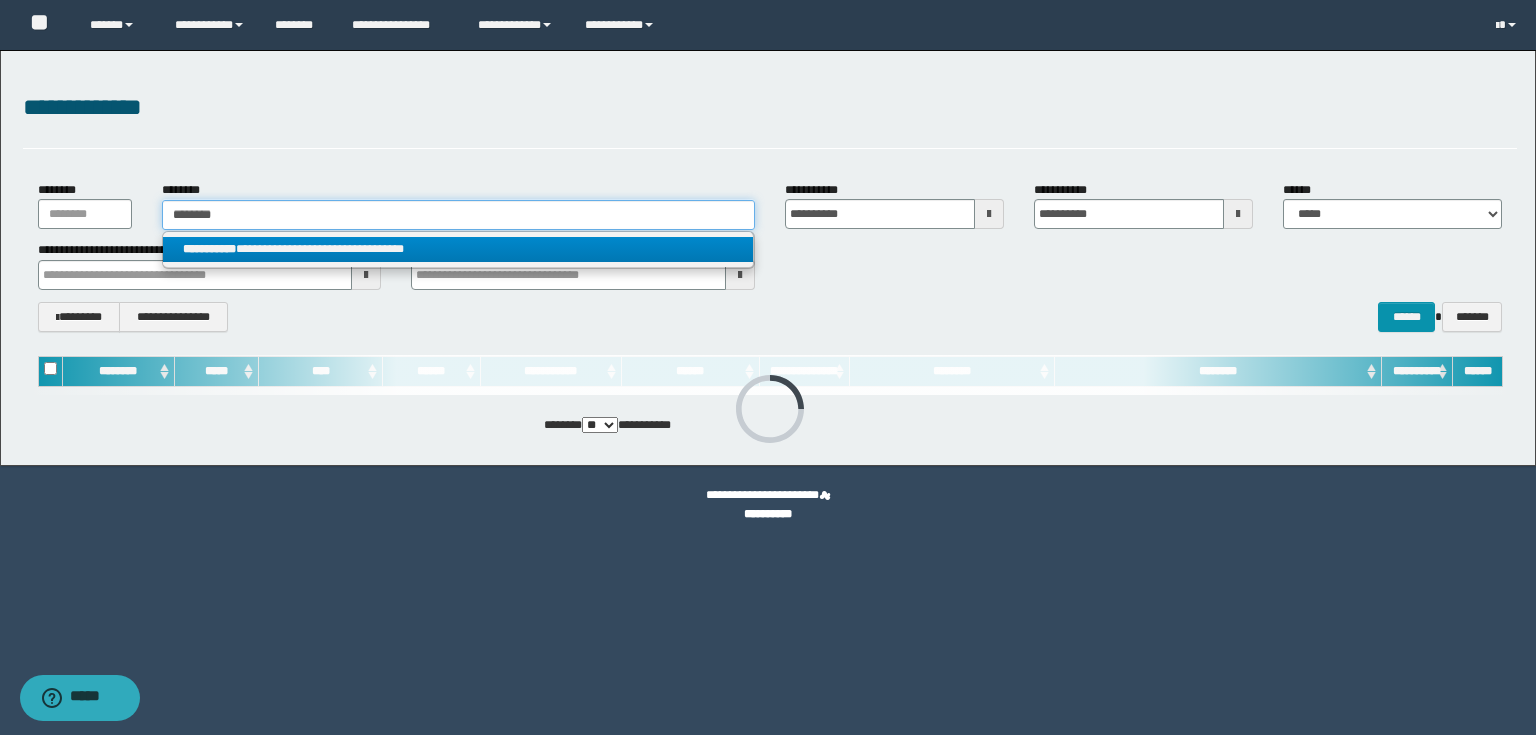 type 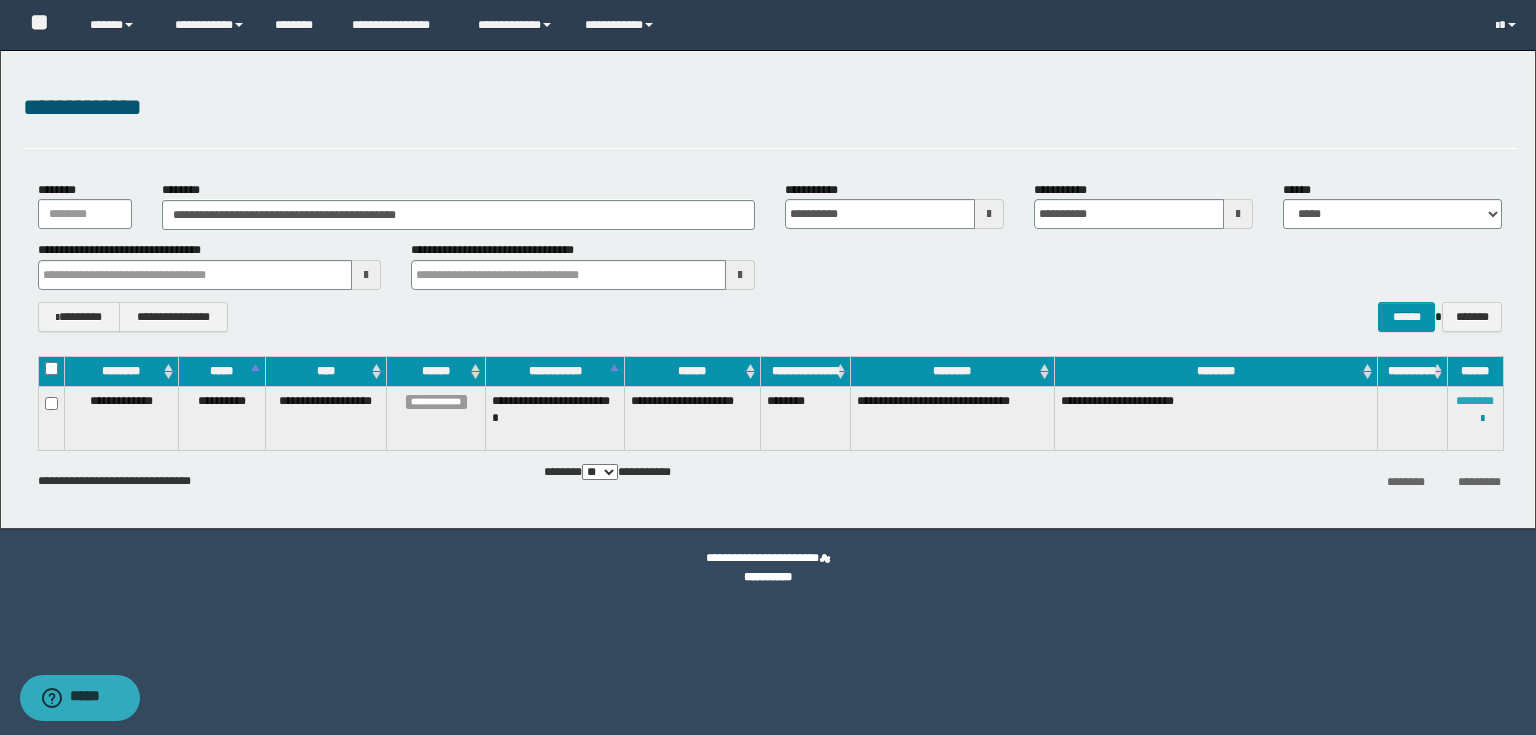 click on "********" at bounding box center [1475, 401] 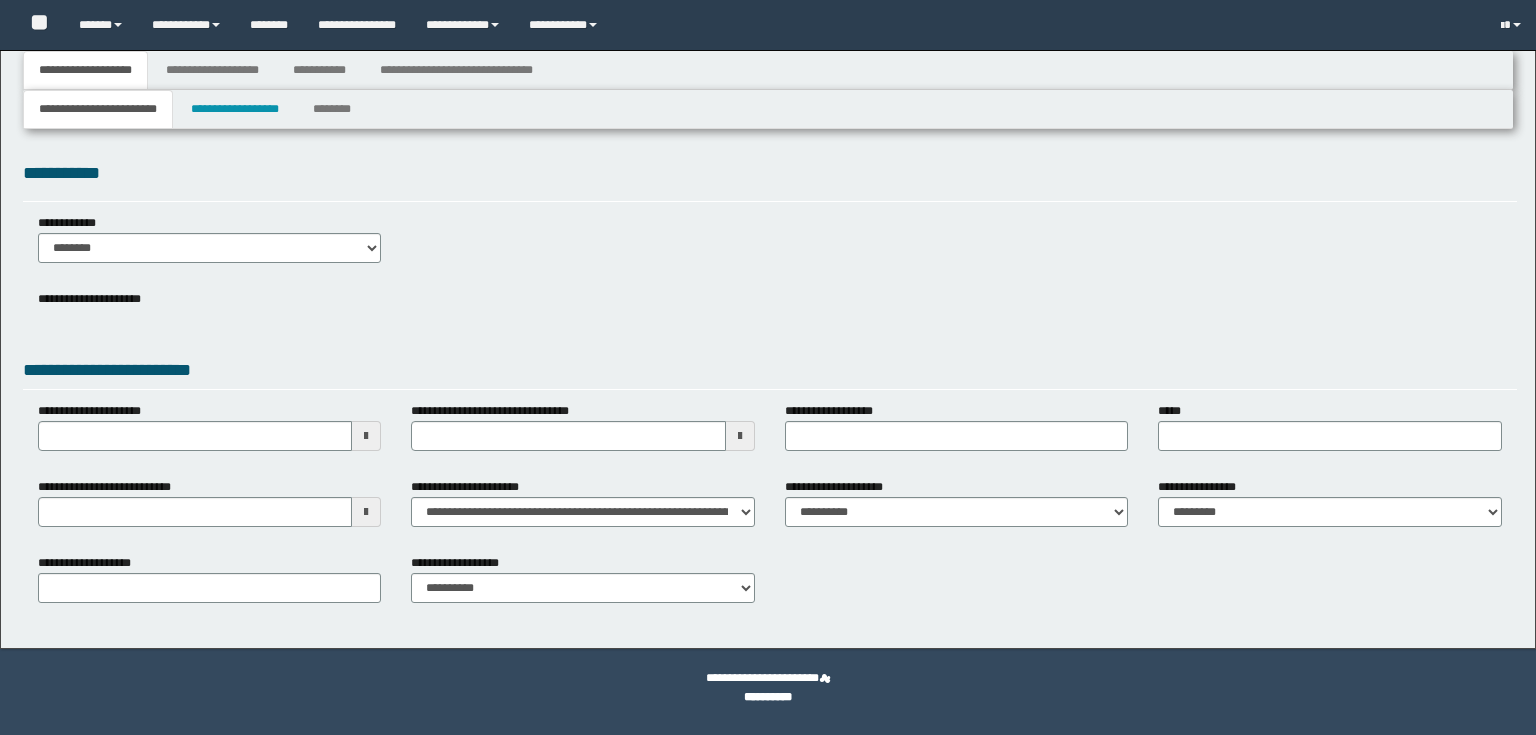 type 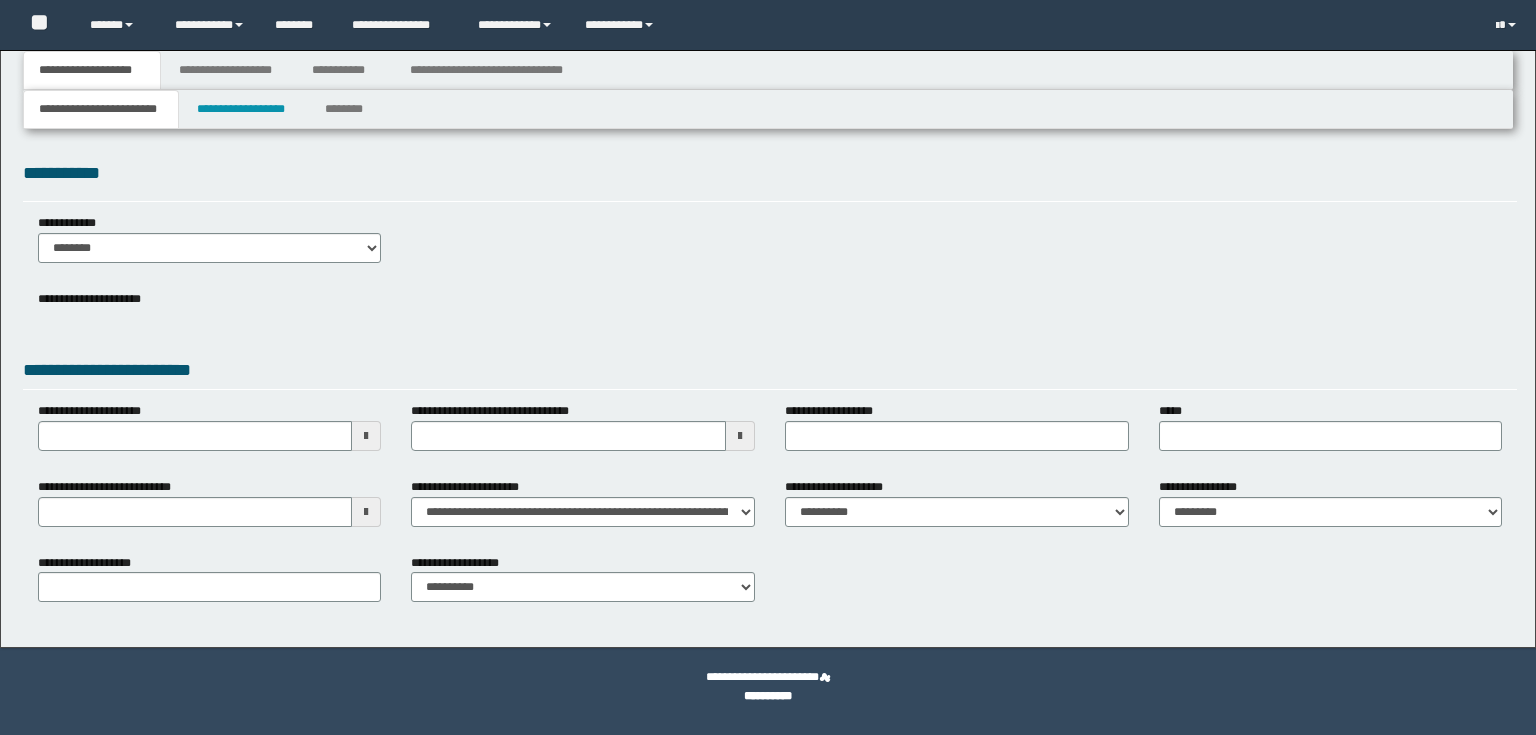scroll, scrollTop: 0, scrollLeft: 0, axis: both 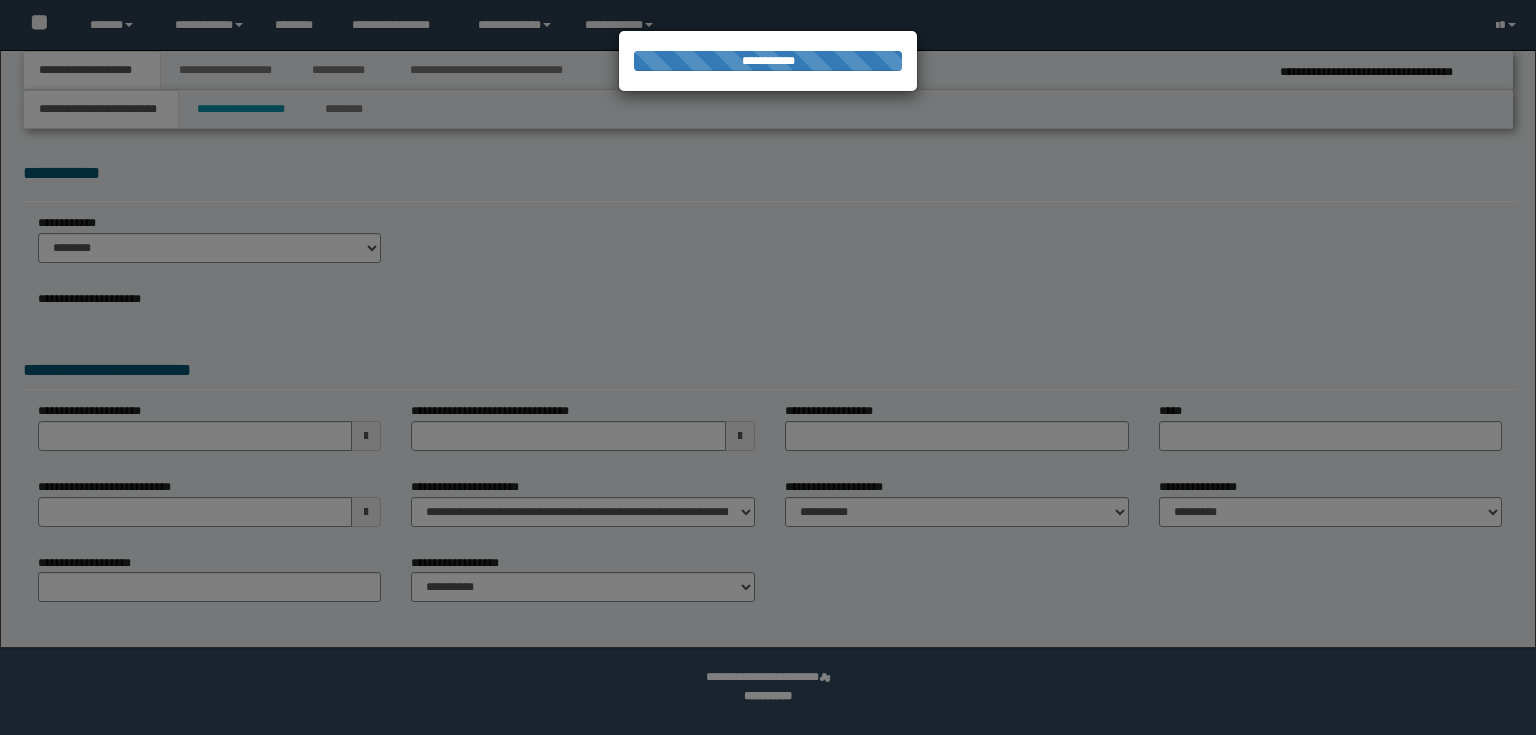 type on "**********" 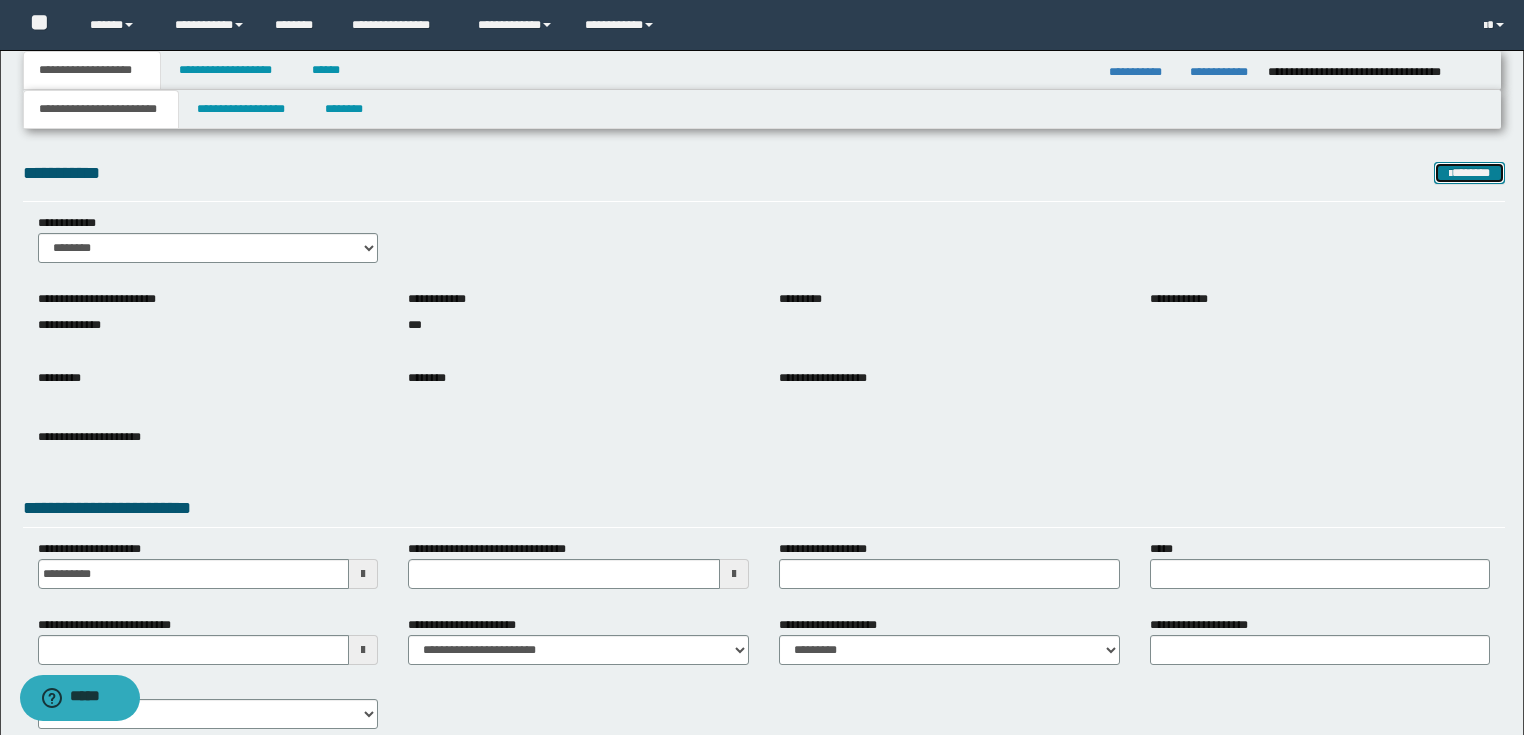 click on "*******" at bounding box center (1469, 173) 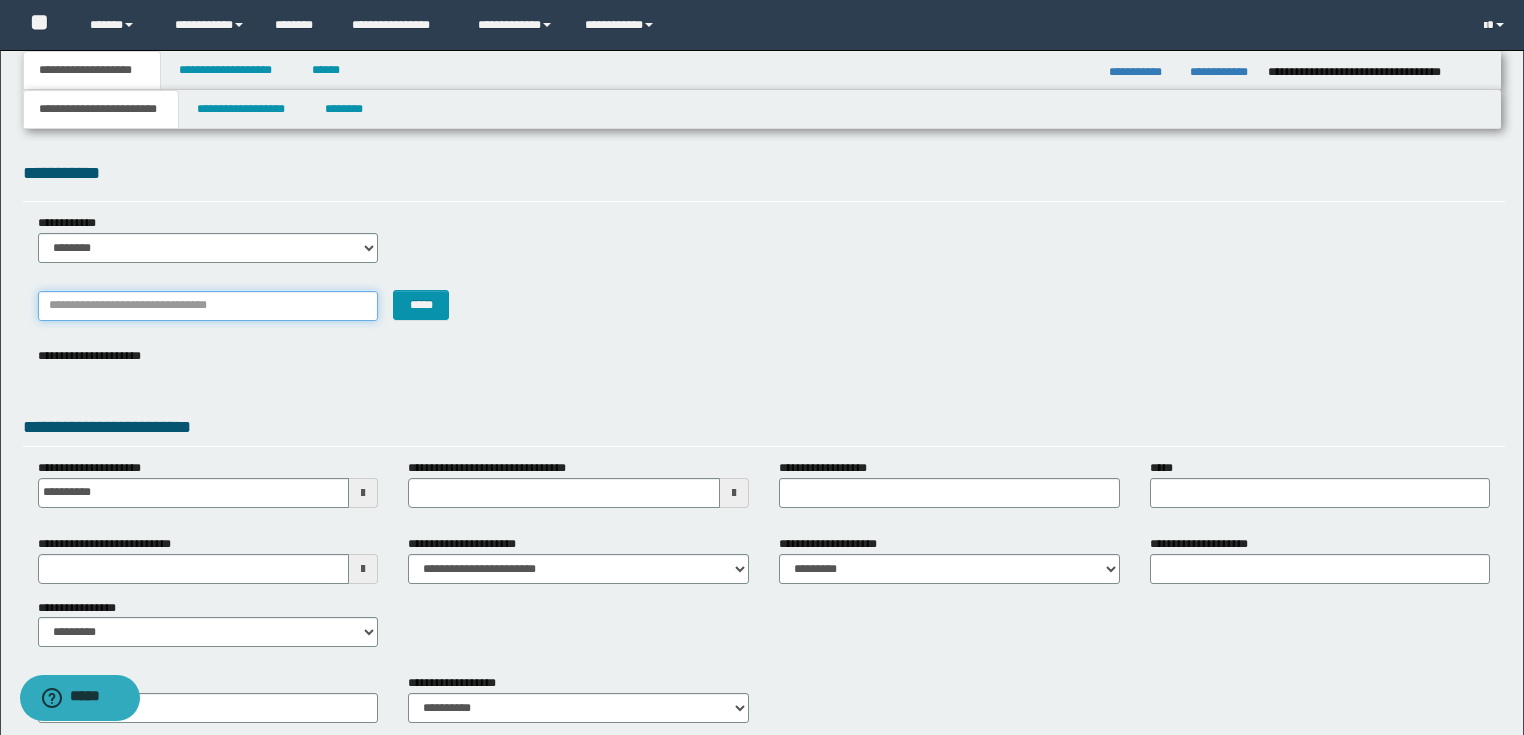 click on "*******" at bounding box center [208, 306] 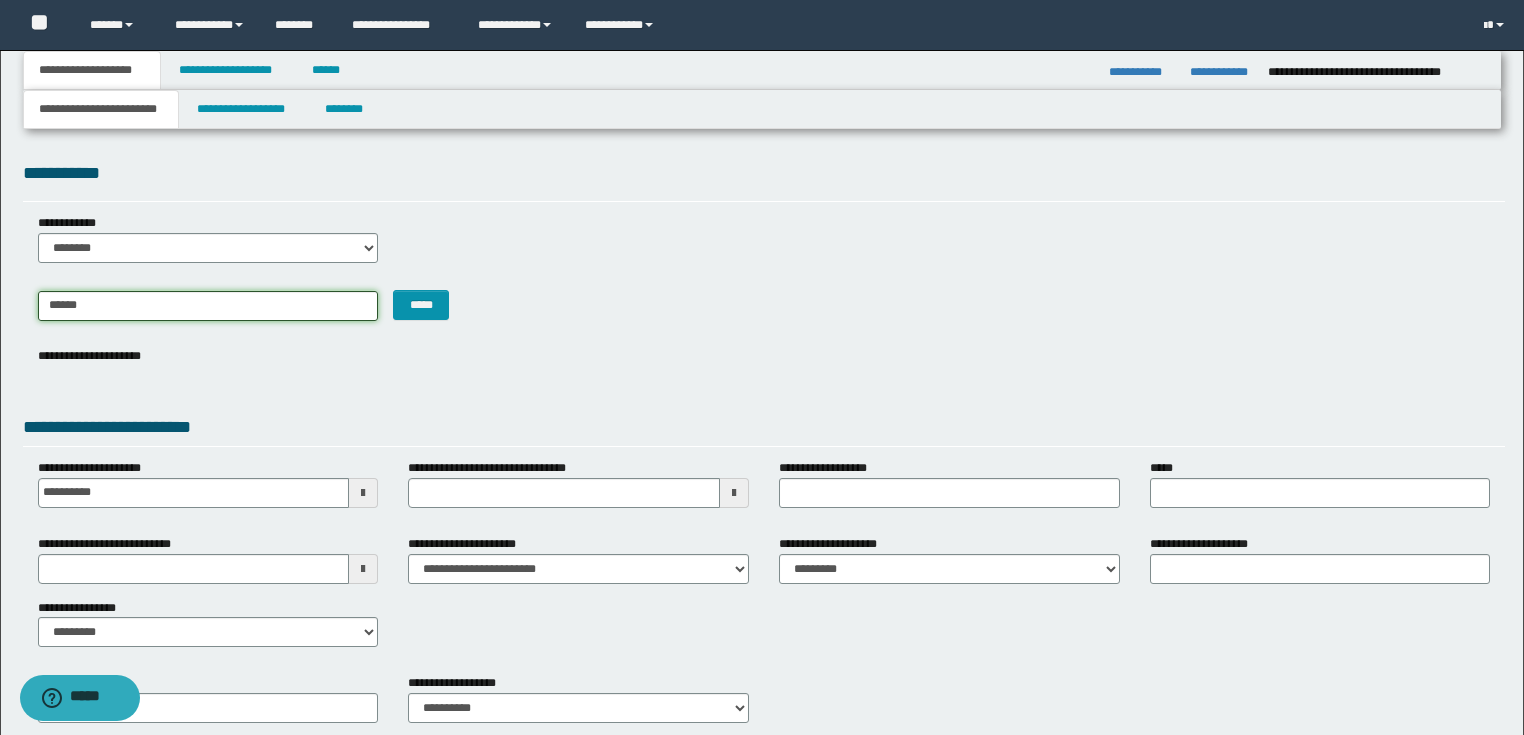 type on "*******" 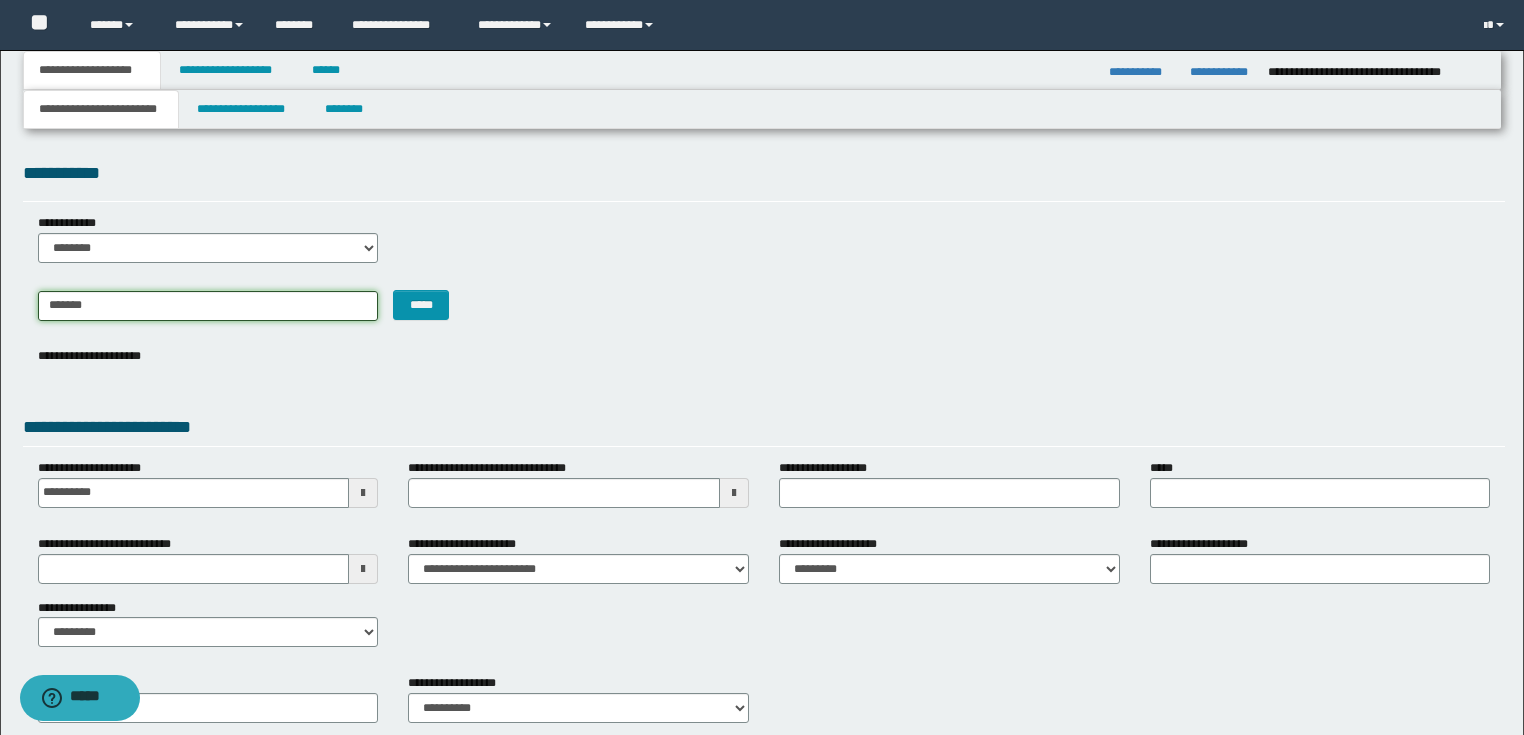 type on "*******" 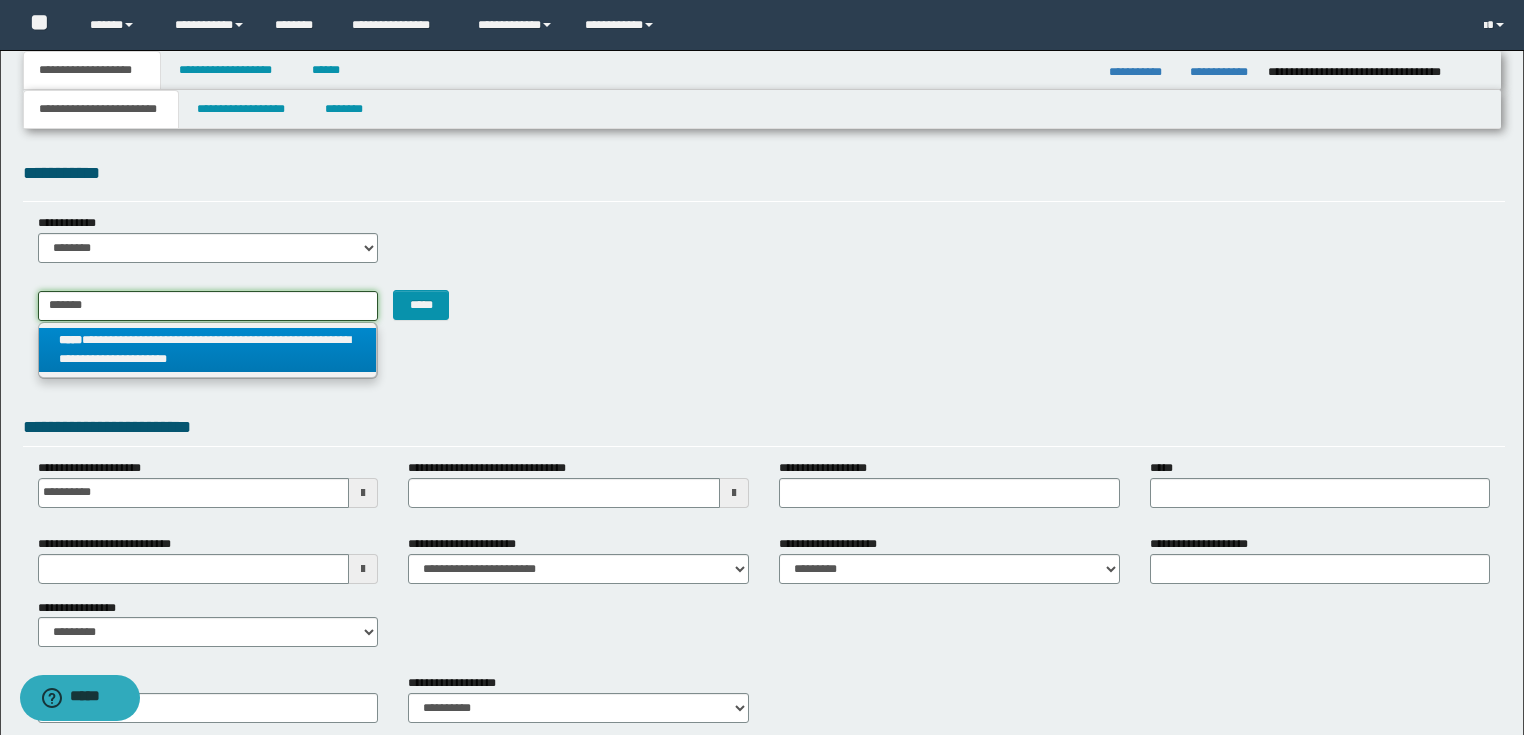 drag, startPoint x: 160, startPoint y: 310, endPoint x: 44, endPoint y: 299, distance: 116.520386 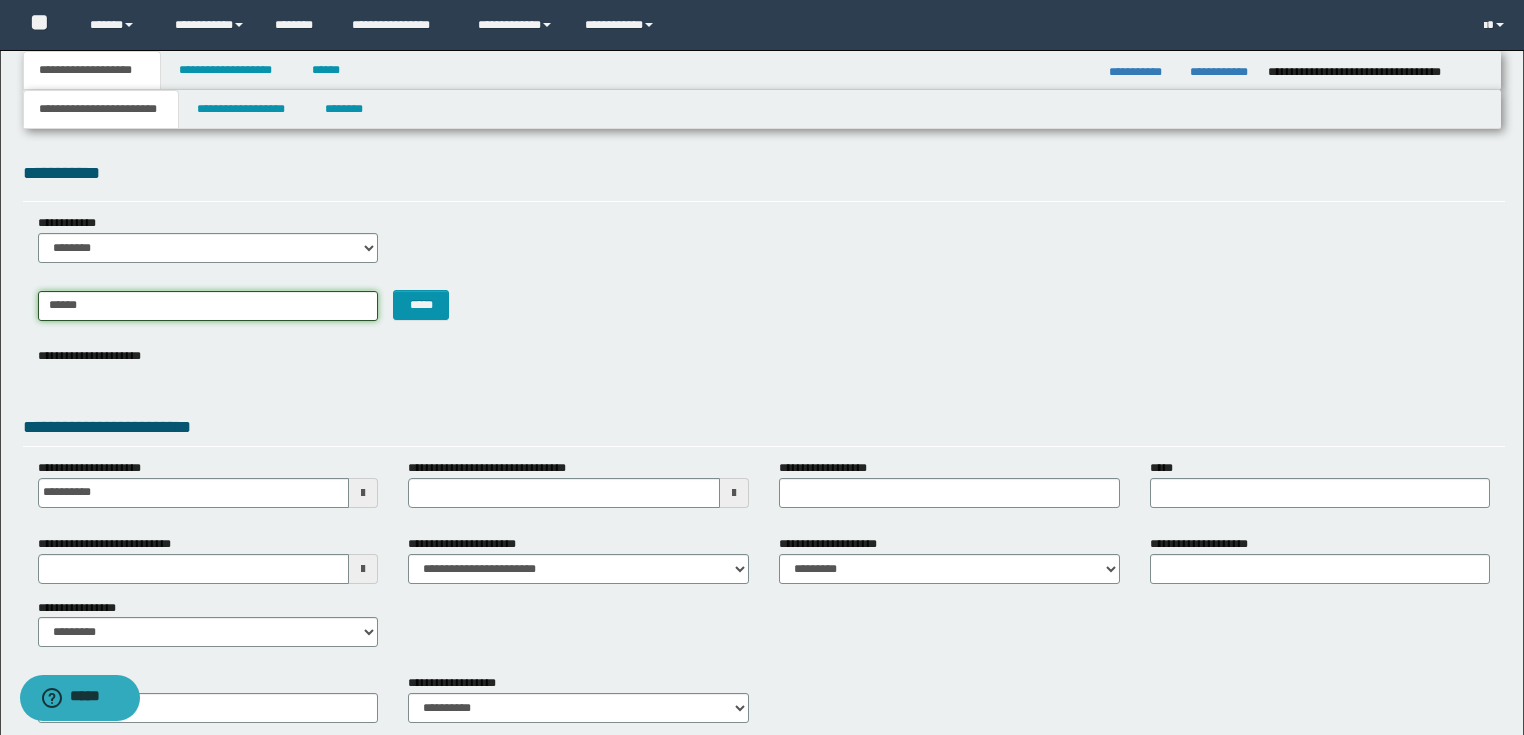 type on "*******" 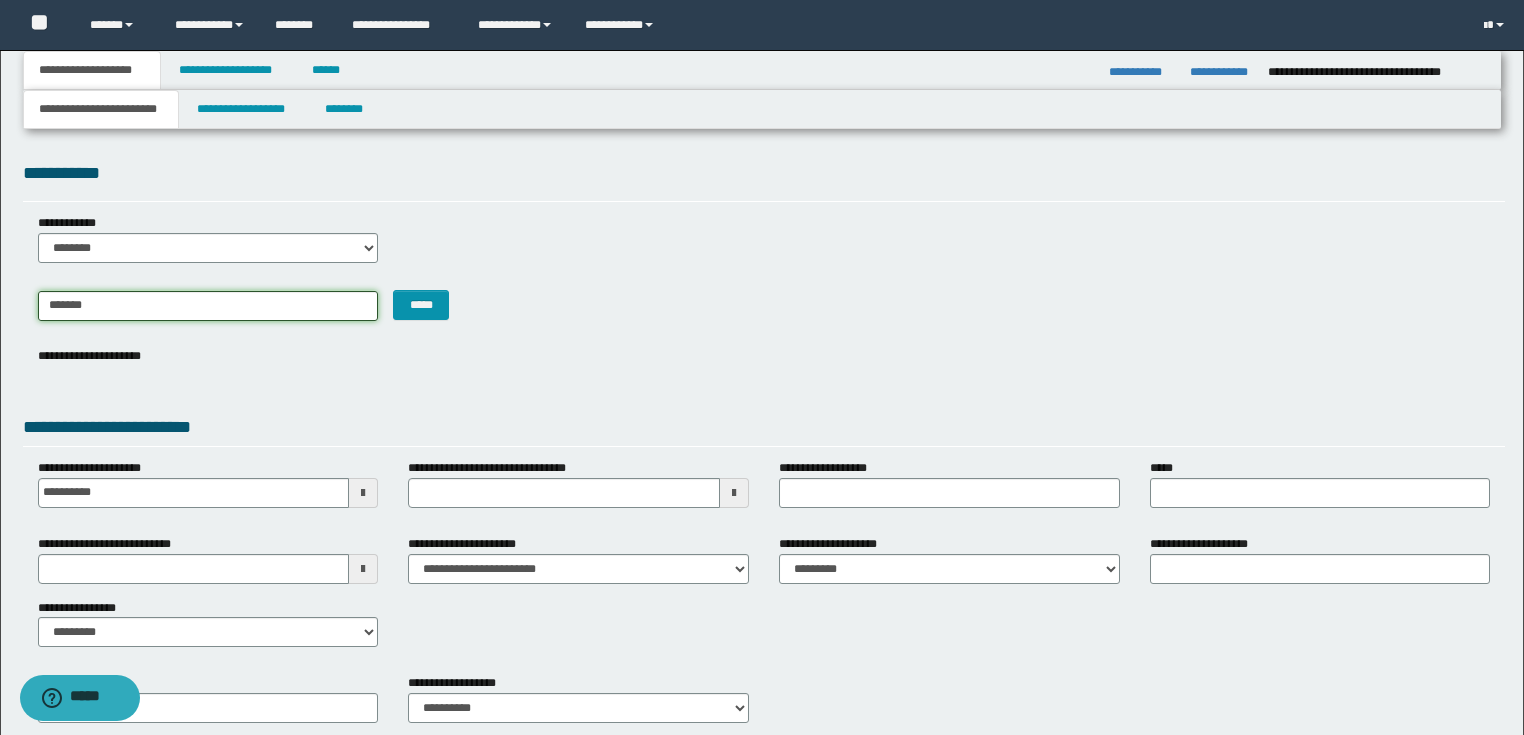 type on "**********" 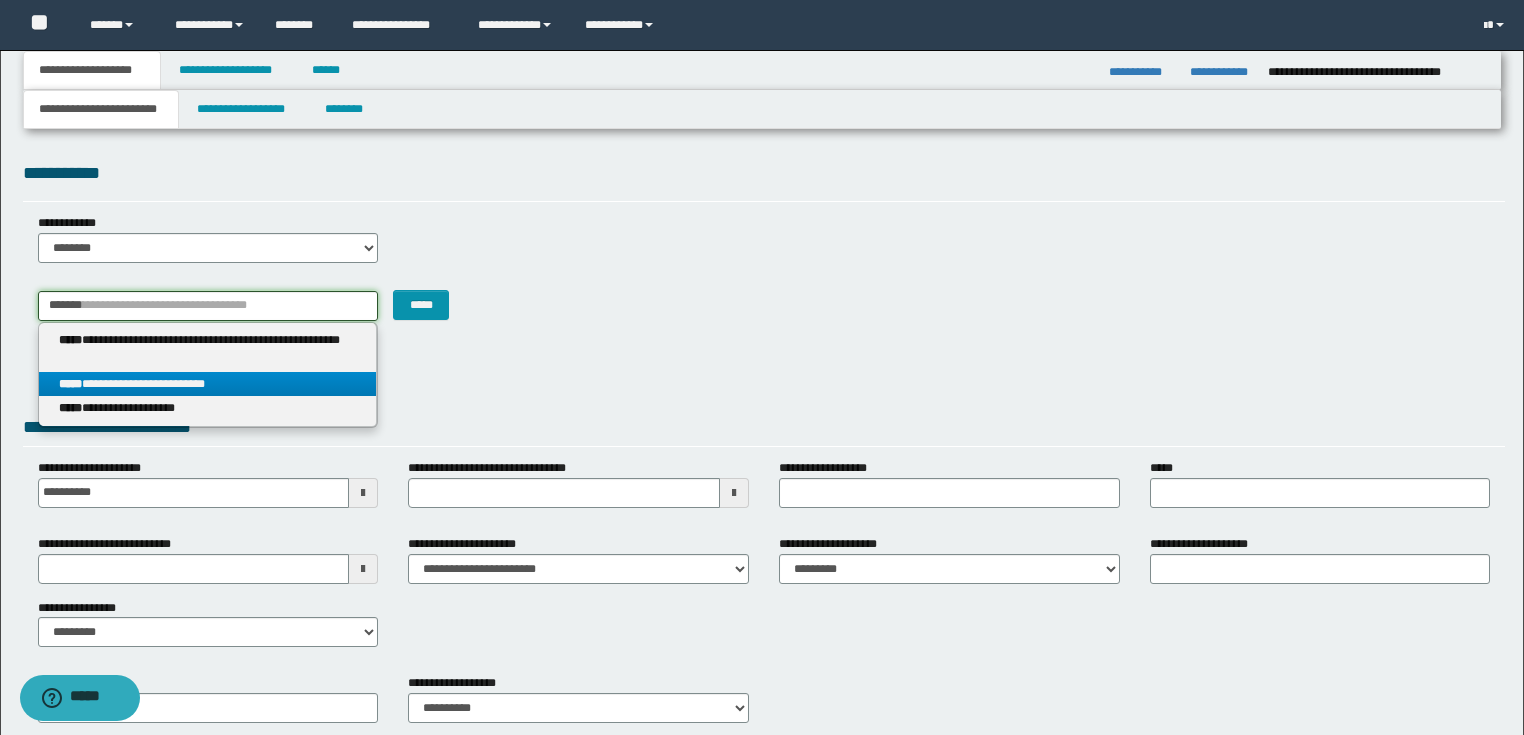 type on "*******" 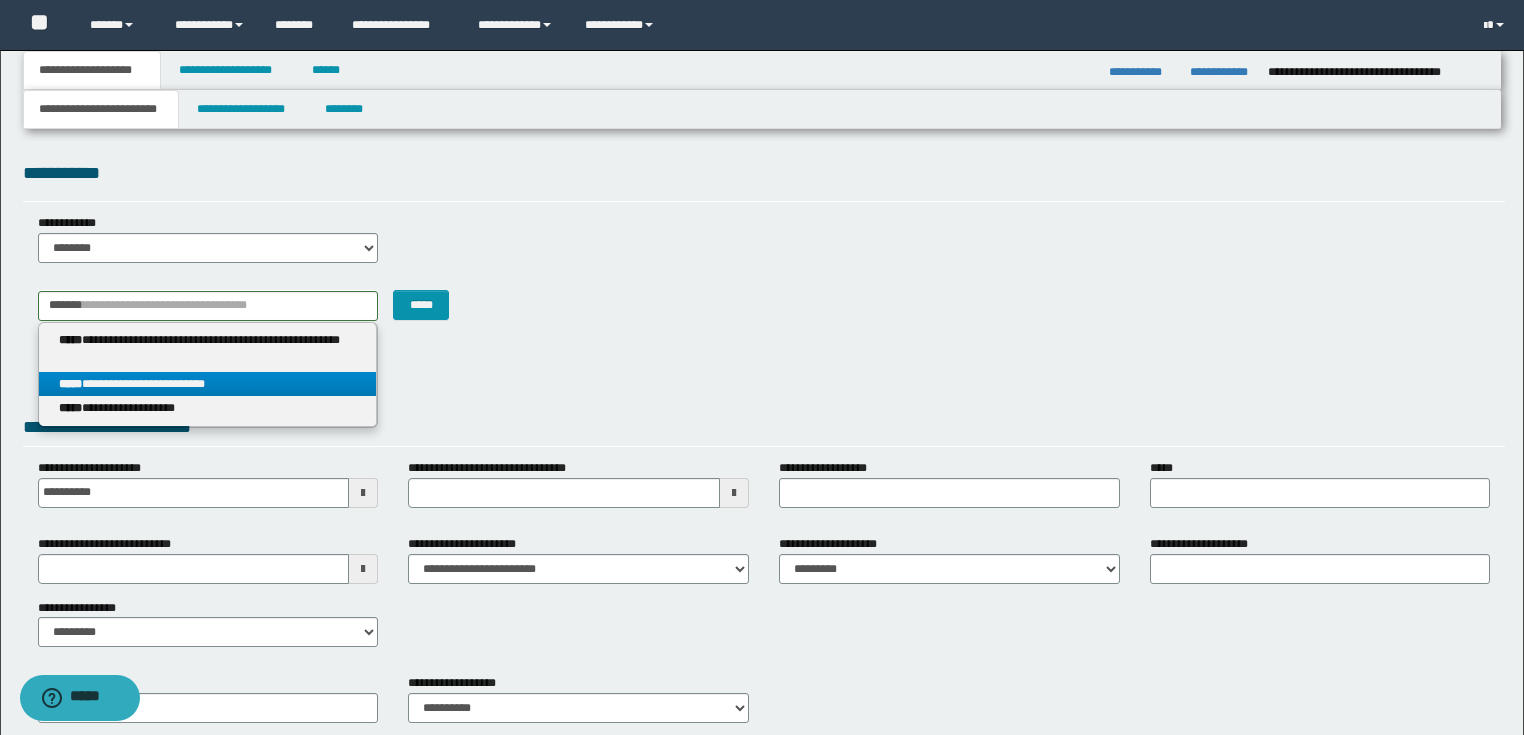 click on "**********" at bounding box center (208, 384) 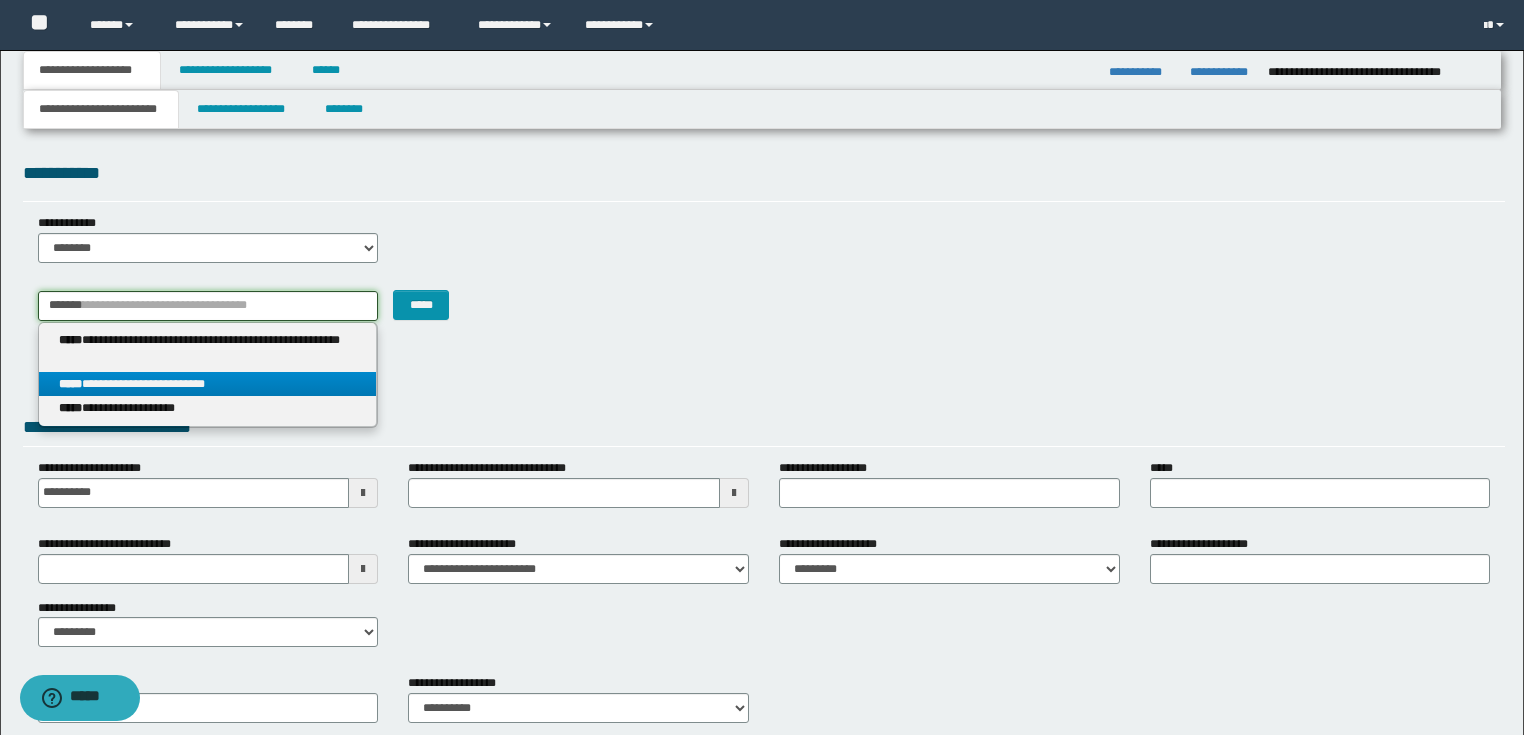 type 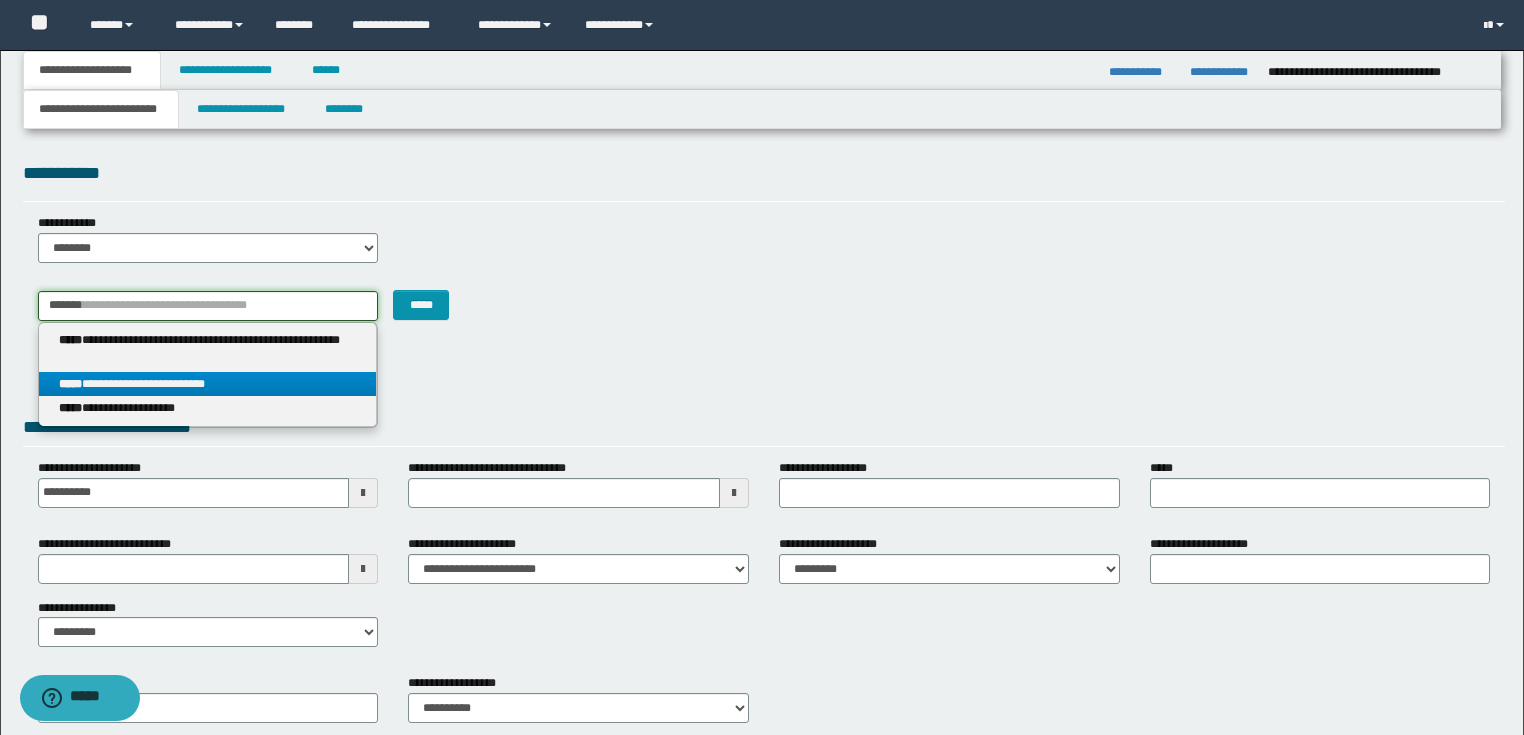 type on "**********" 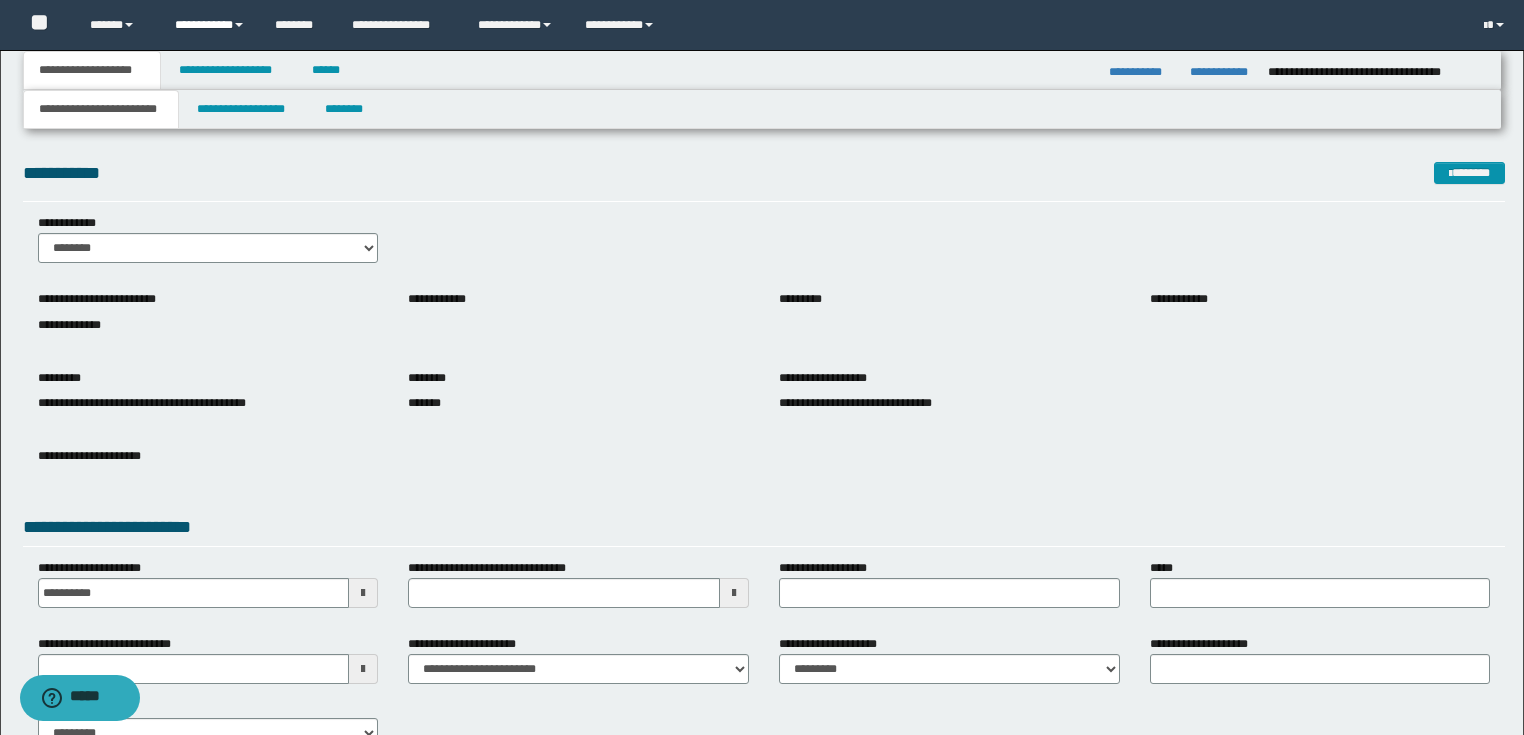 click on "**********" at bounding box center [210, 25] 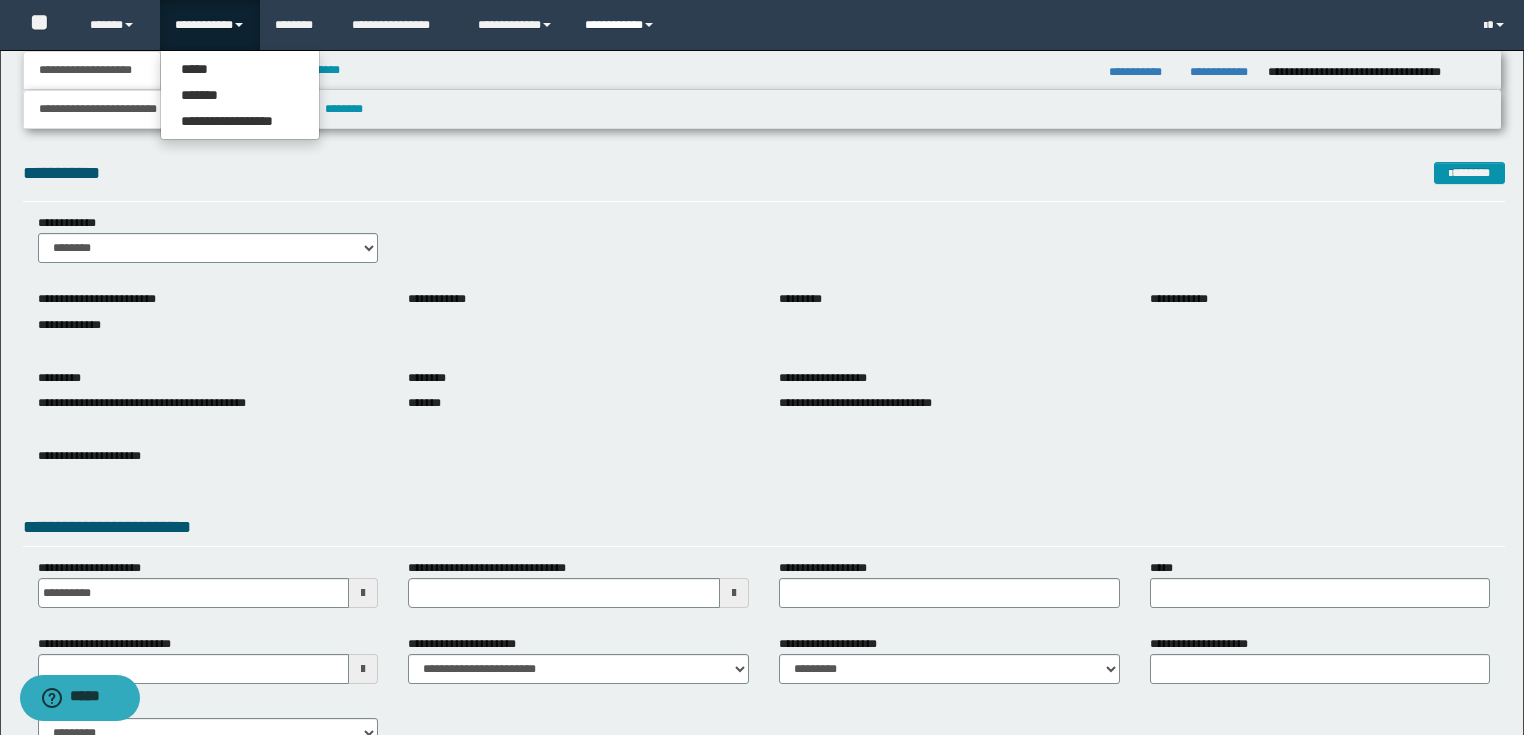 click on "**********" at bounding box center (622, 25) 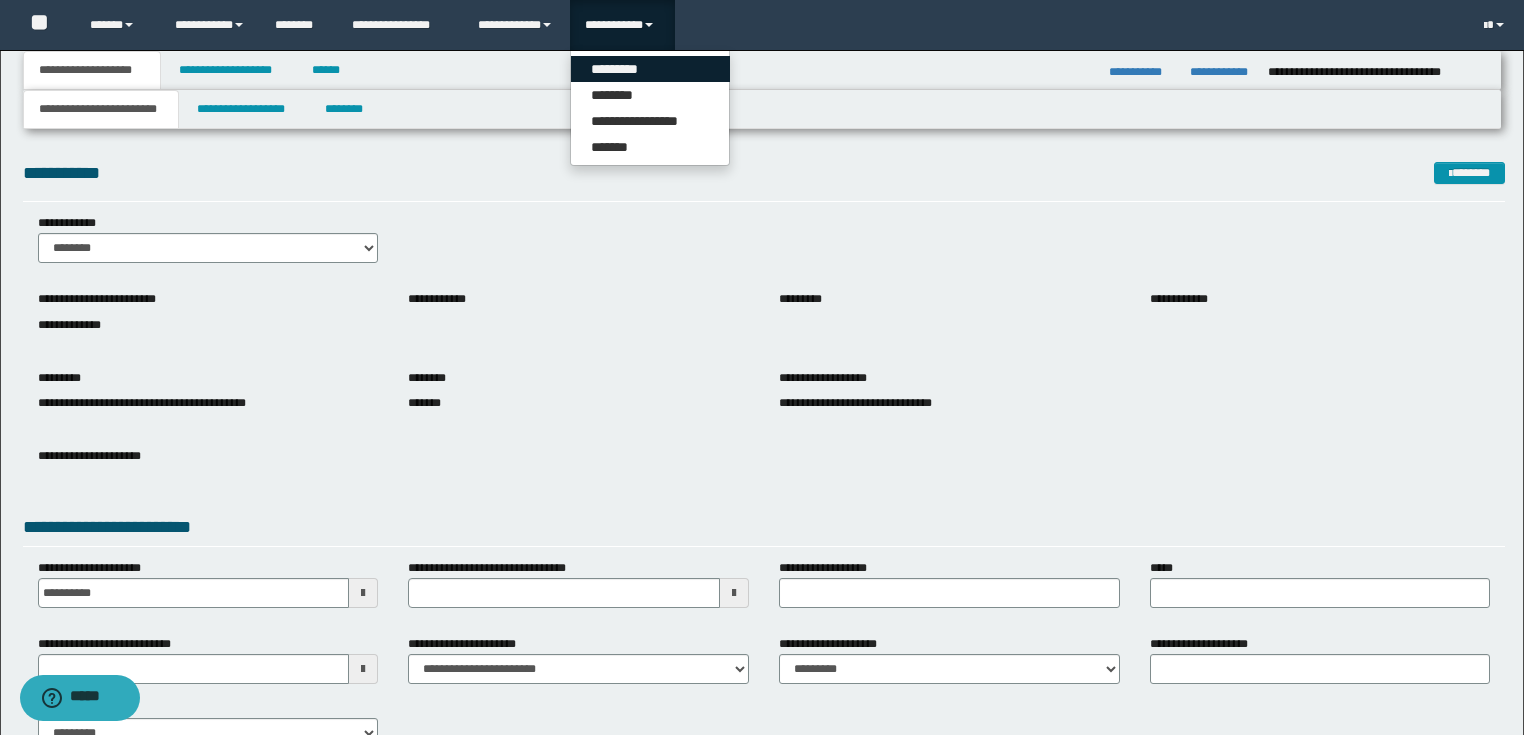 click on "*********" at bounding box center (650, 69) 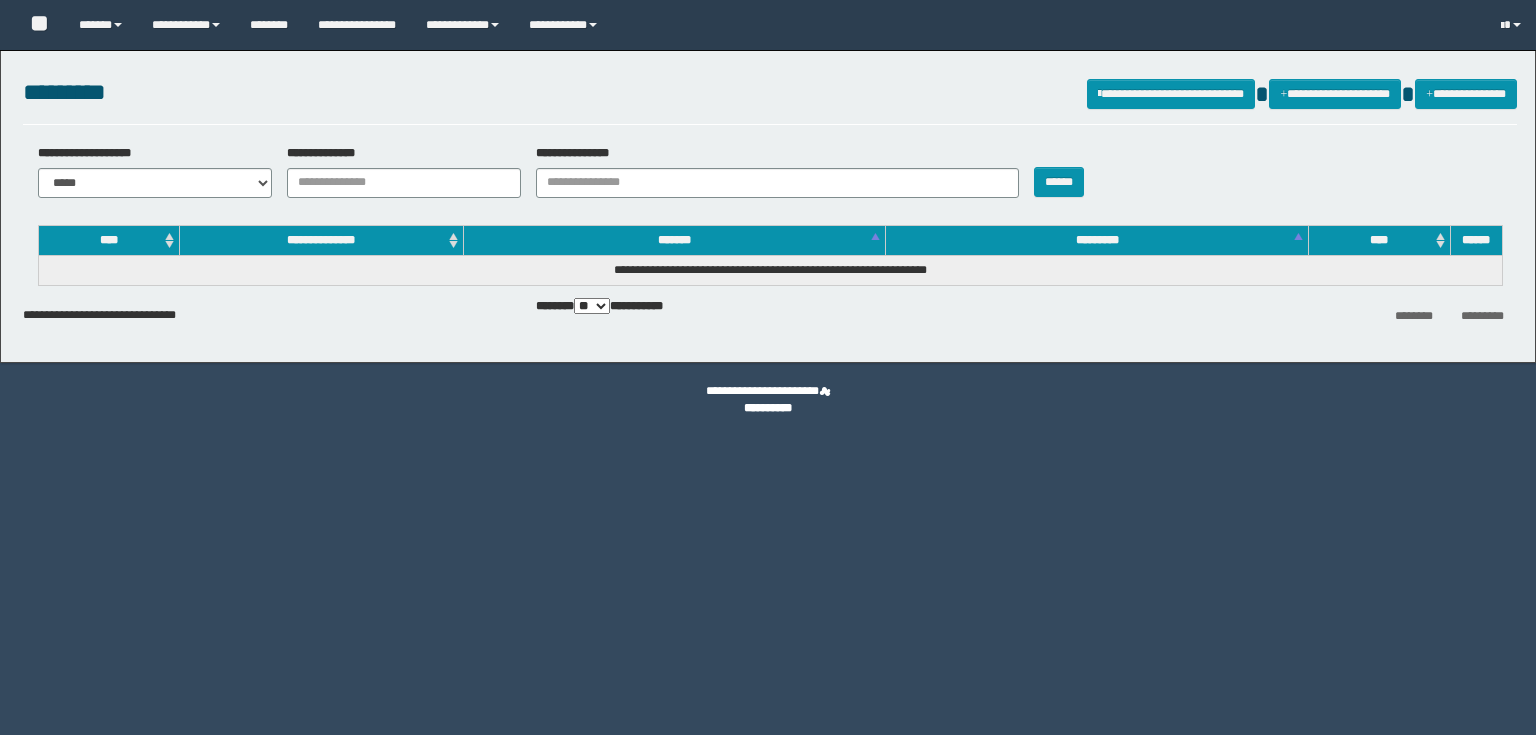 scroll, scrollTop: 0, scrollLeft: 0, axis: both 